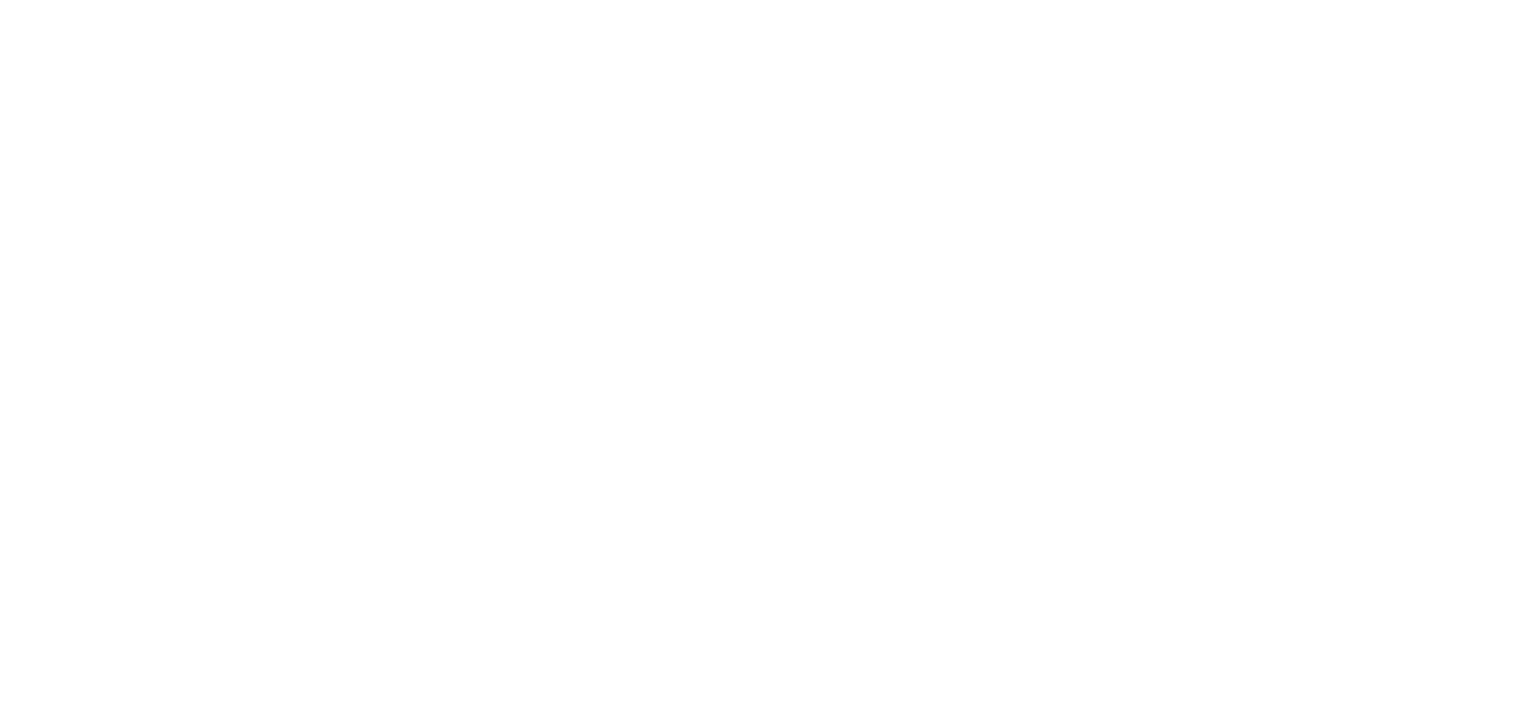 scroll, scrollTop: 0, scrollLeft: 0, axis: both 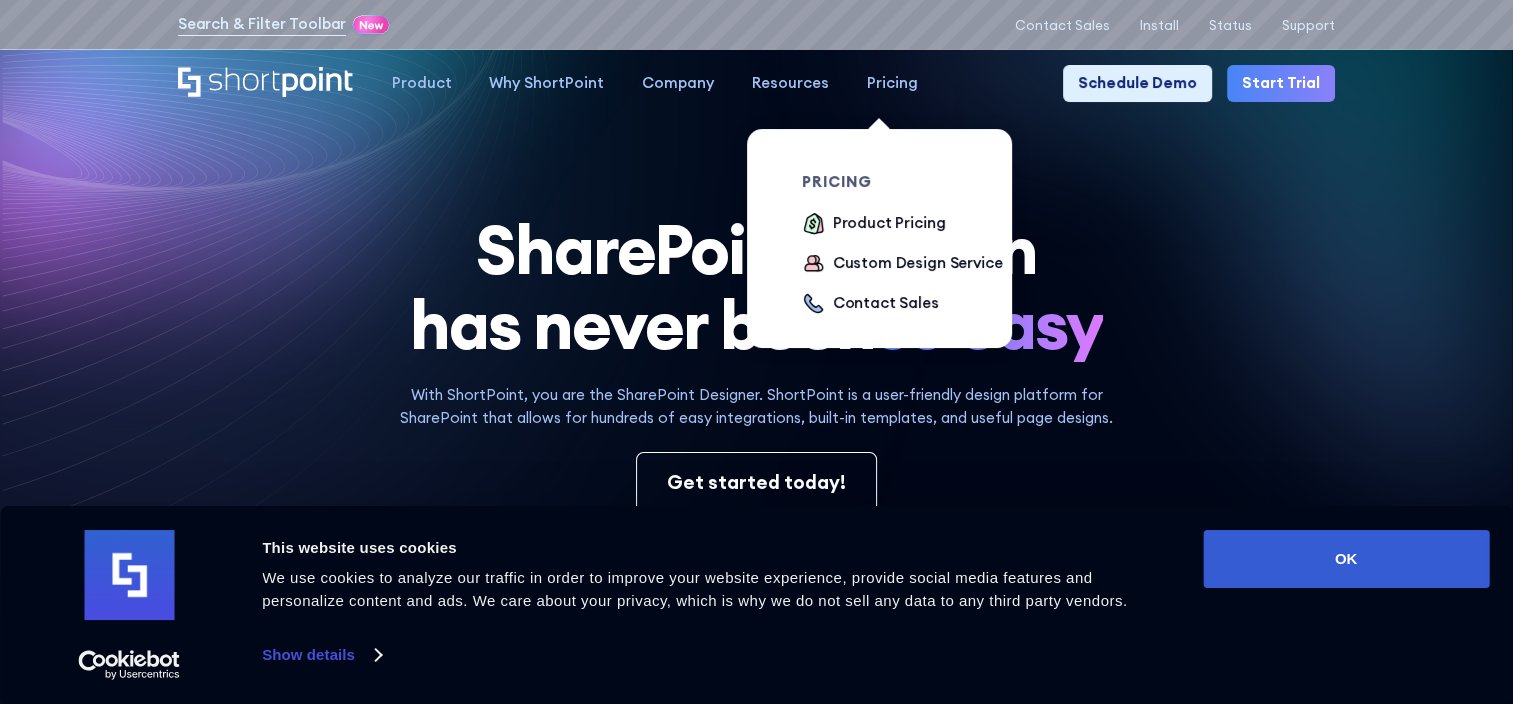 click on "Pricing" at bounding box center [892, 83] 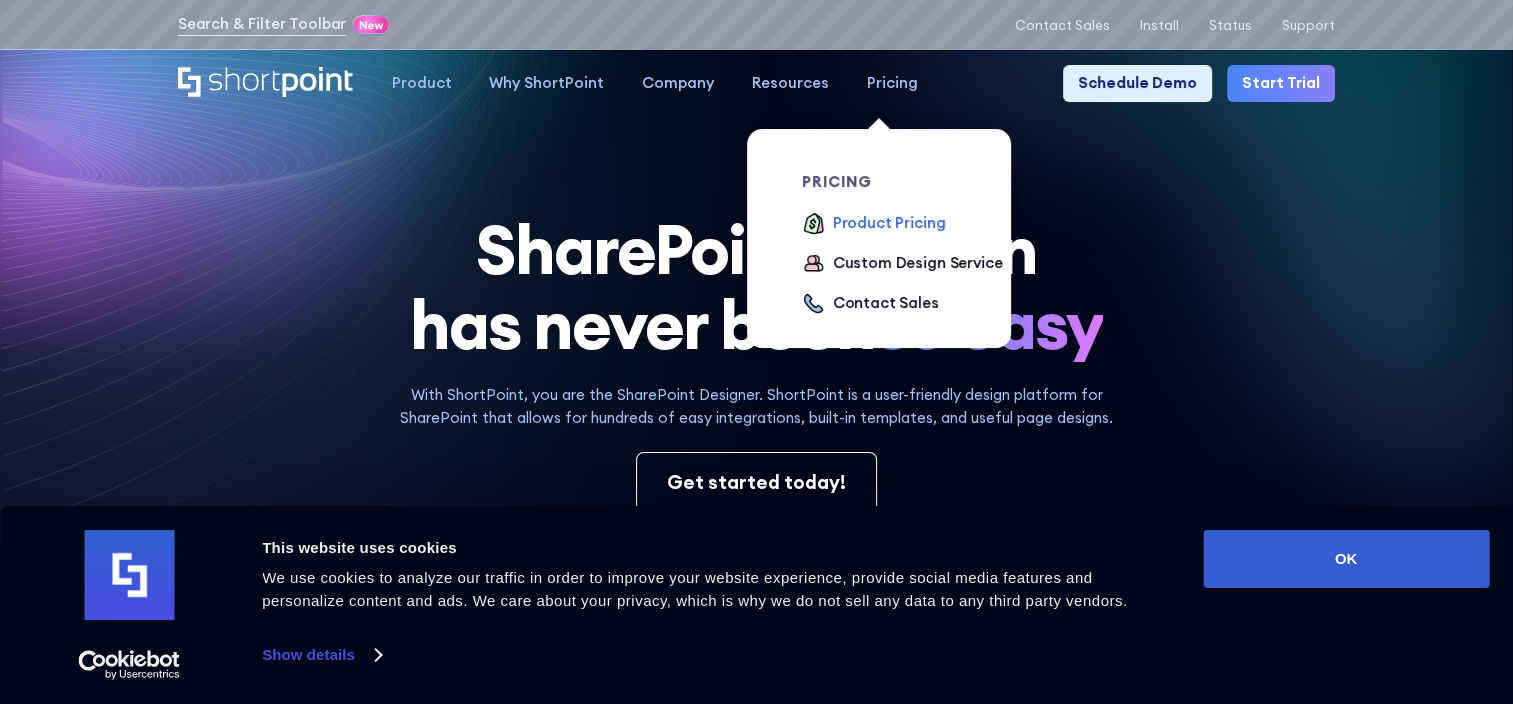 click on "Product Pricing" at bounding box center (889, 223) 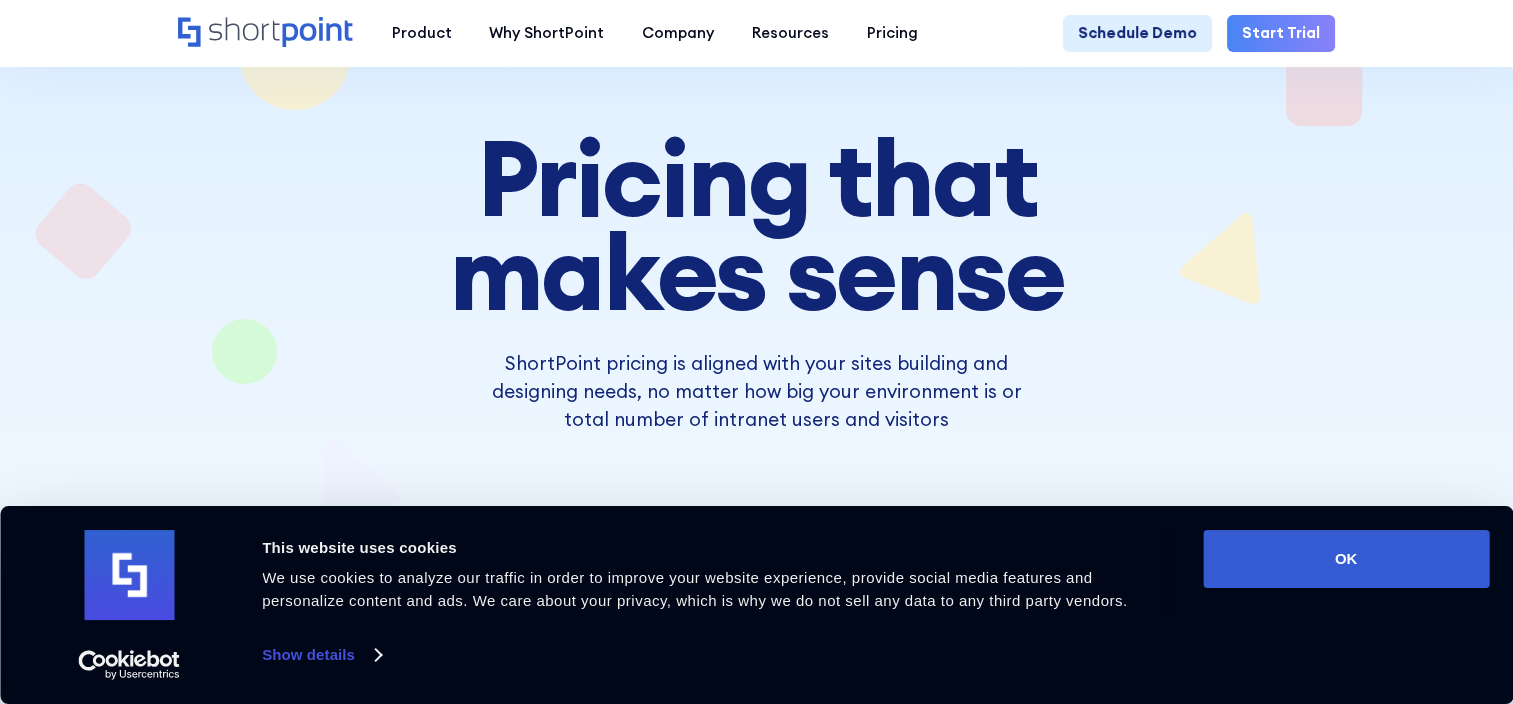 scroll, scrollTop: 200, scrollLeft: 0, axis: vertical 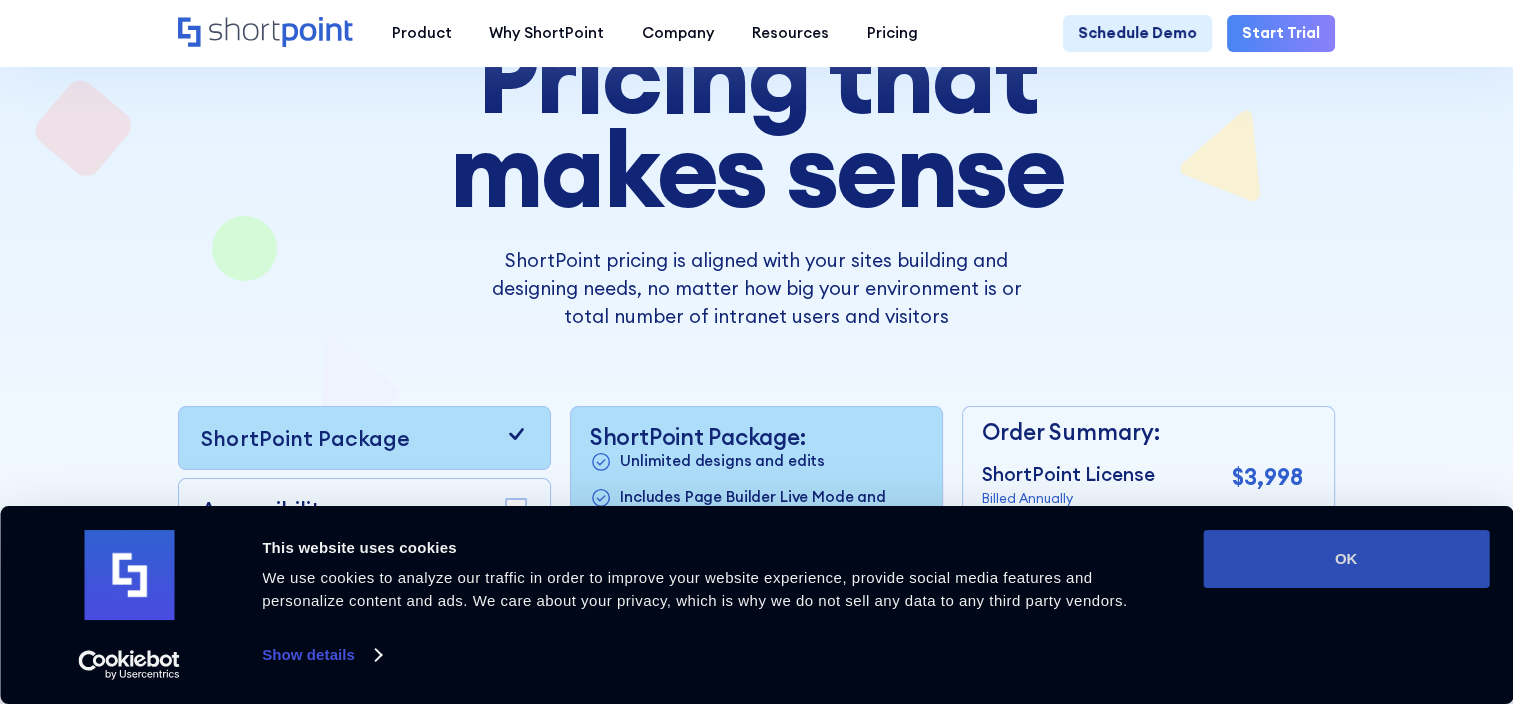 click on "OK" at bounding box center (1346, 559) 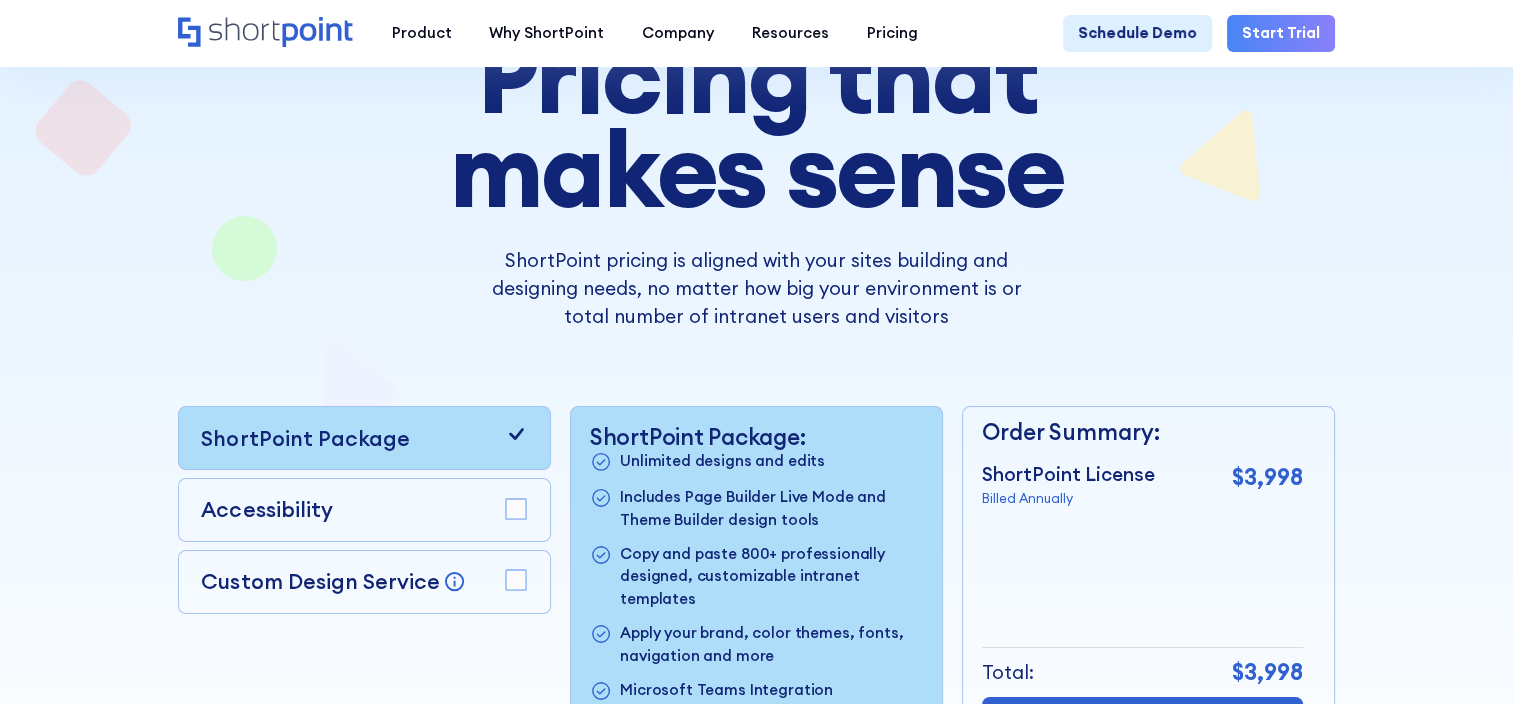 scroll, scrollTop: 0, scrollLeft: 0, axis: both 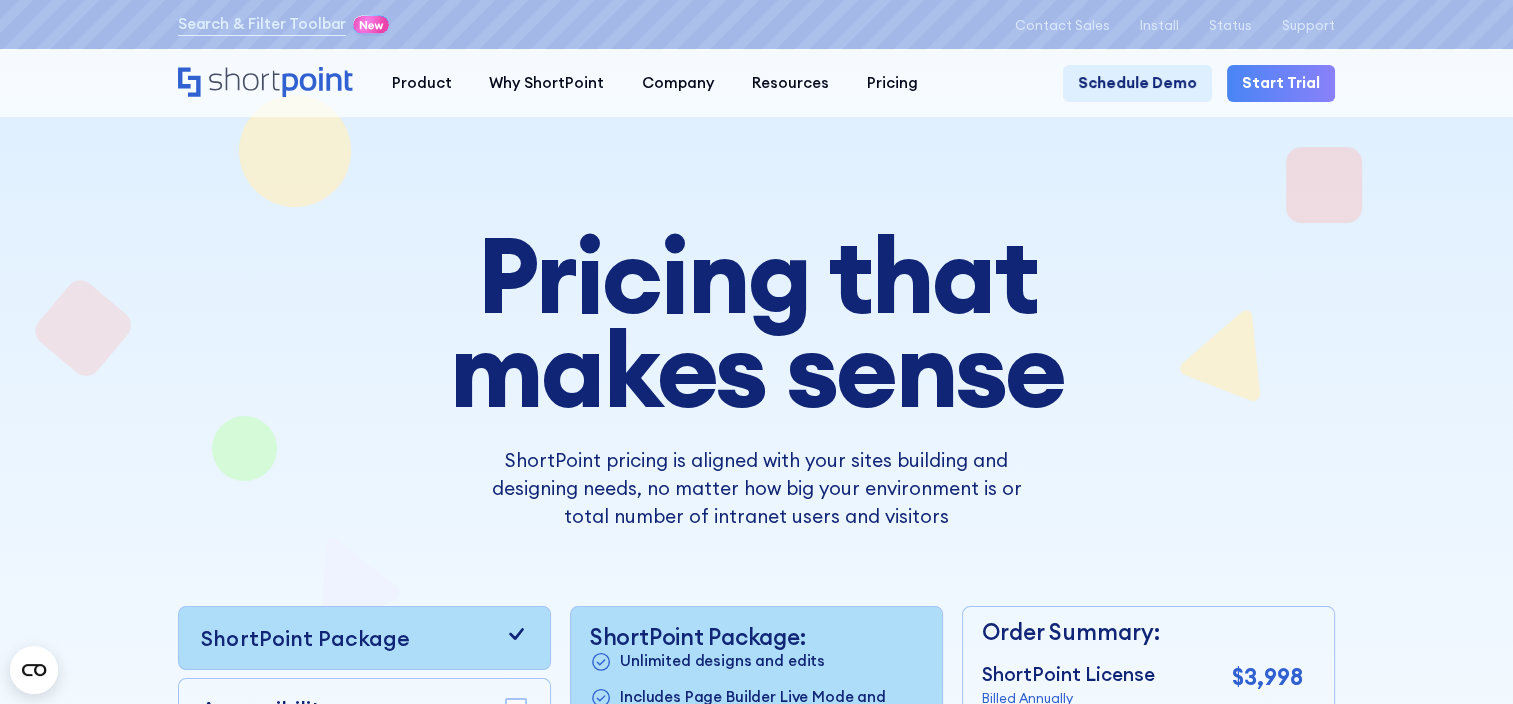 click on "Search & Filter Toolbar
-697 Days -16 Hours -12 Minutes -48 Seconds Until Launch. Register now! ✨Accessibility Tools Contact Sales Install Status Support" at bounding box center (756, 24) 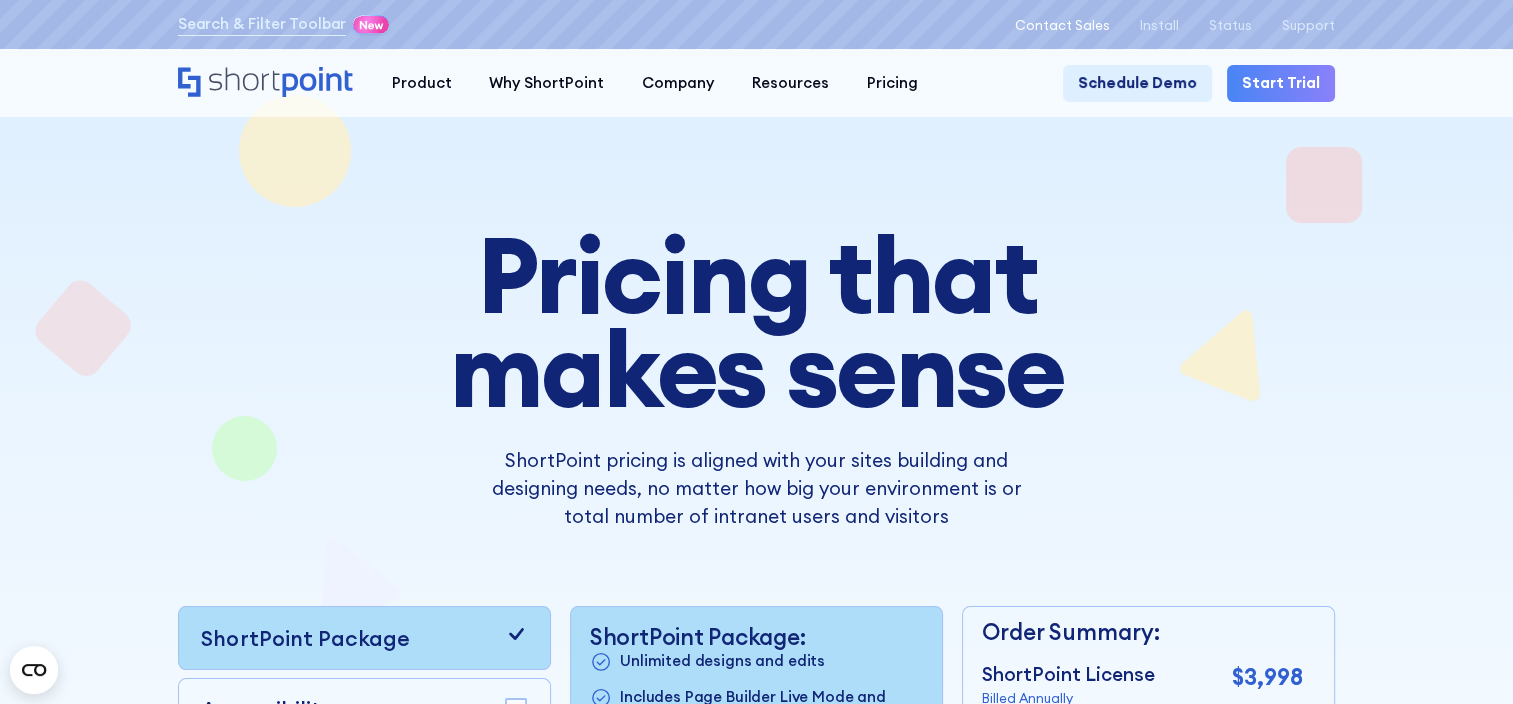 click on "Contact Sales" at bounding box center (1061, 25) 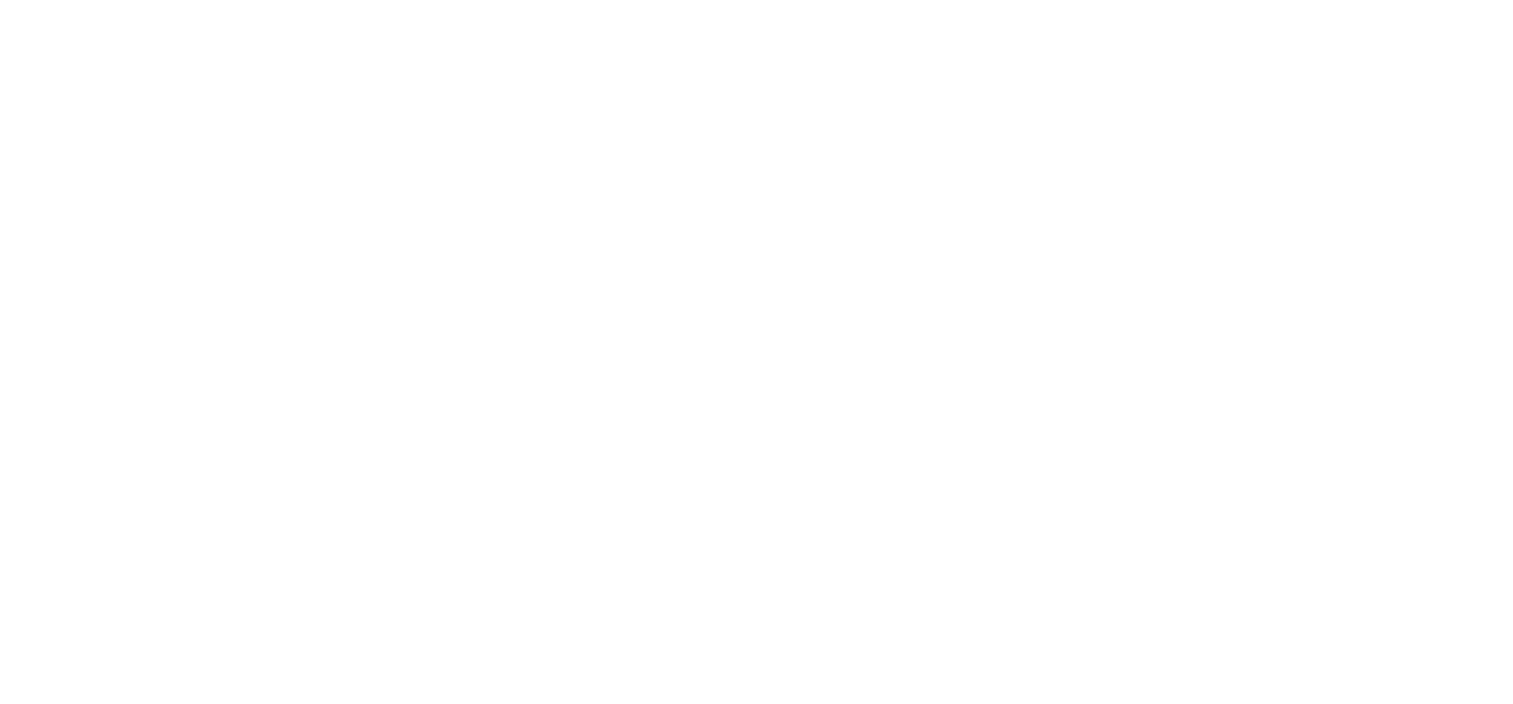 scroll, scrollTop: 0, scrollLeft: 0, axis: both 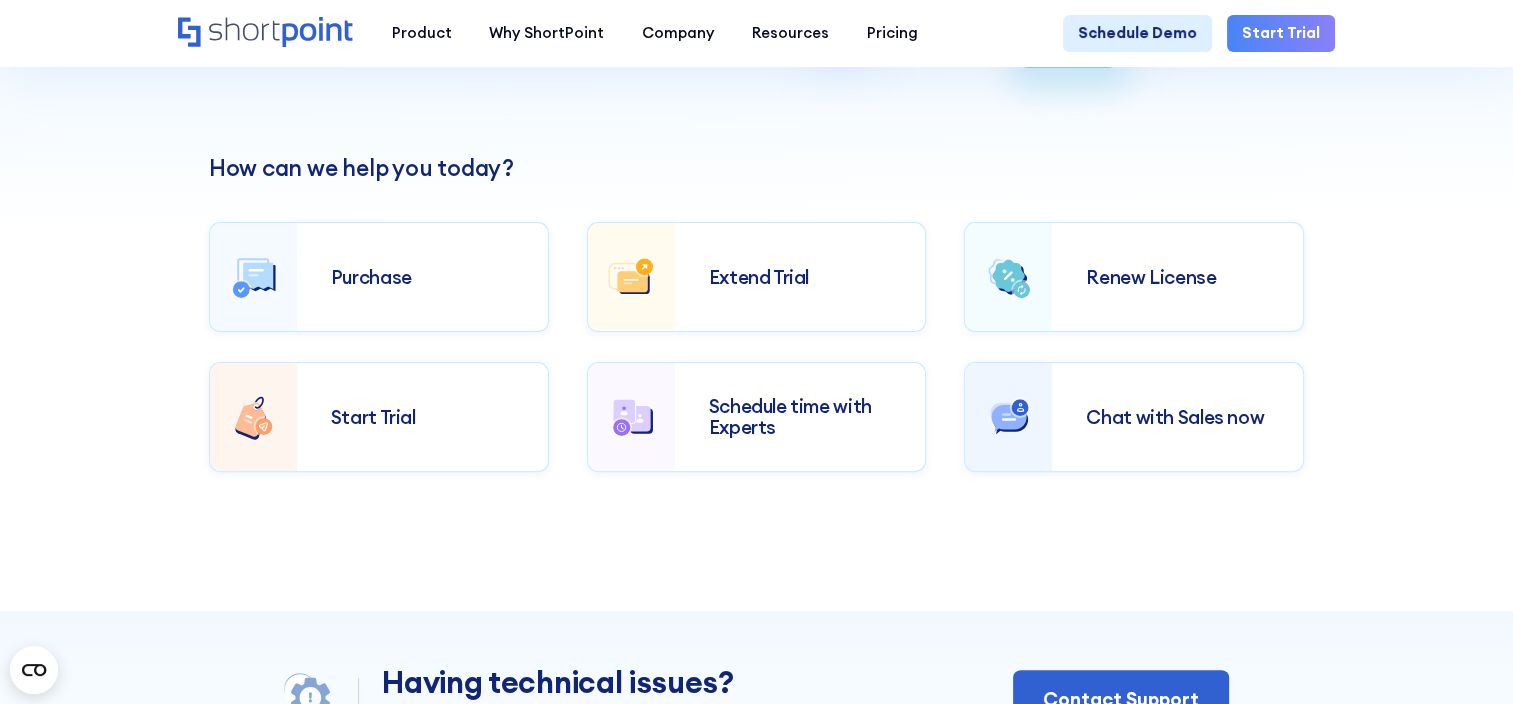 click on "Purchase" at bounding box center [422, 277] 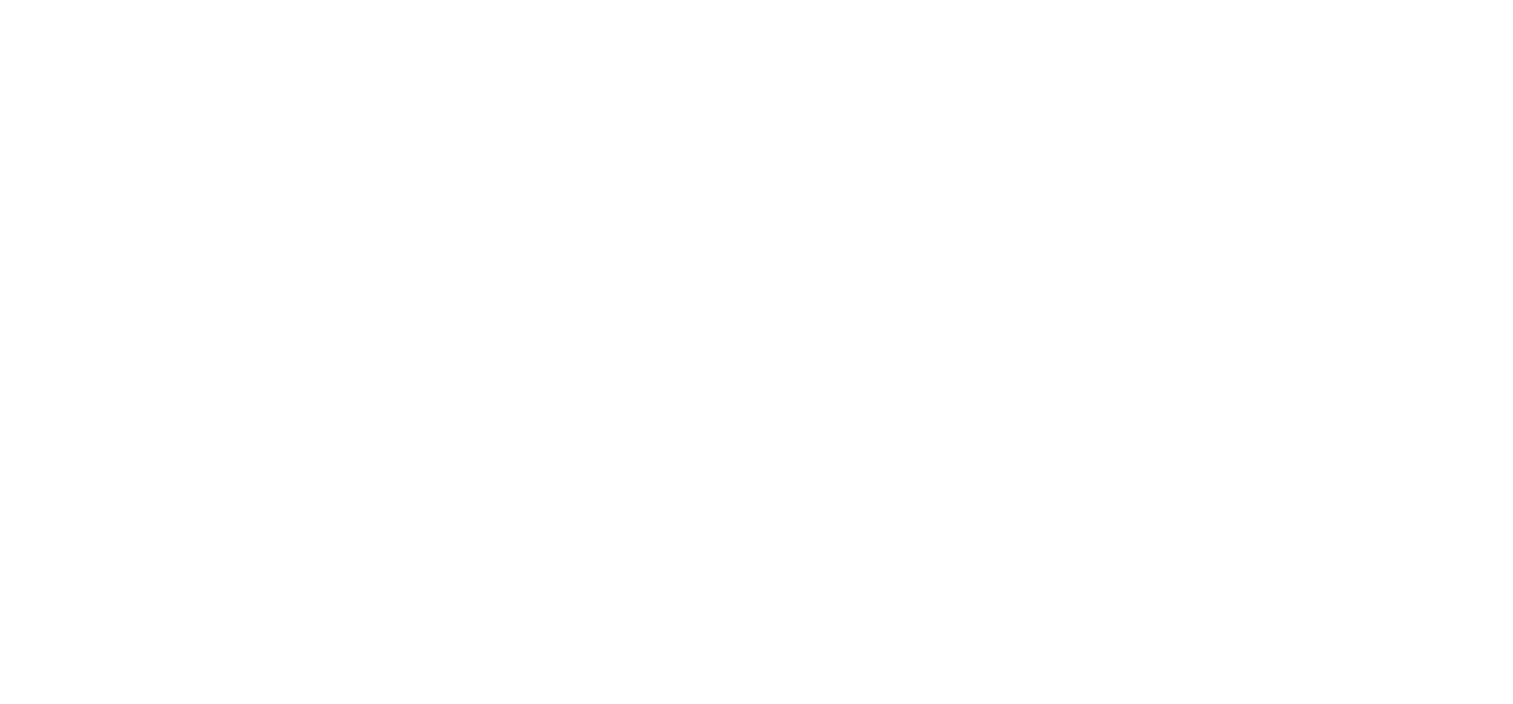 scroll, scrollTop: 0, scrollLeft: 0, axis: both 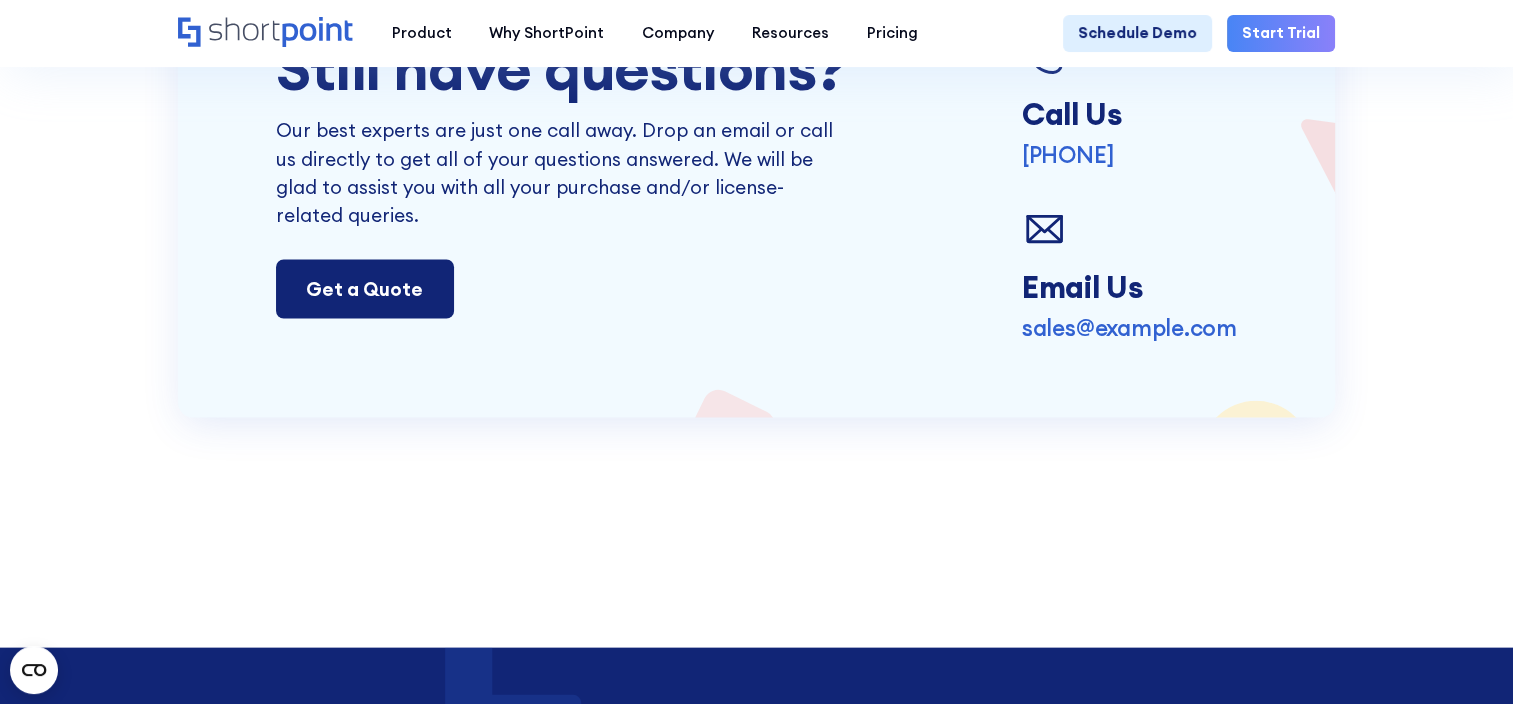 click on "Get a Quote" at bounding box center (365, 289) 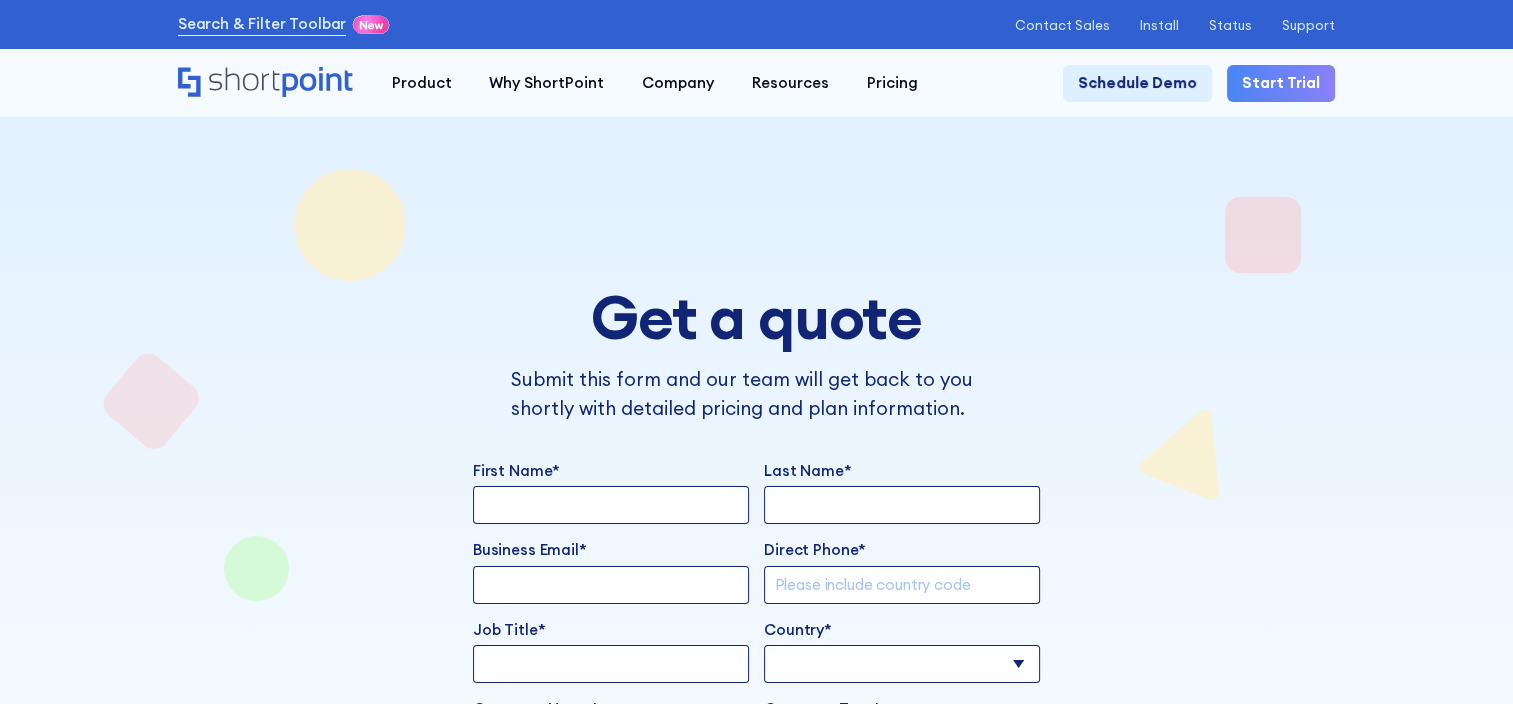 scroll, scrollTop: 200, scrollLeft: 0, axis: vertical 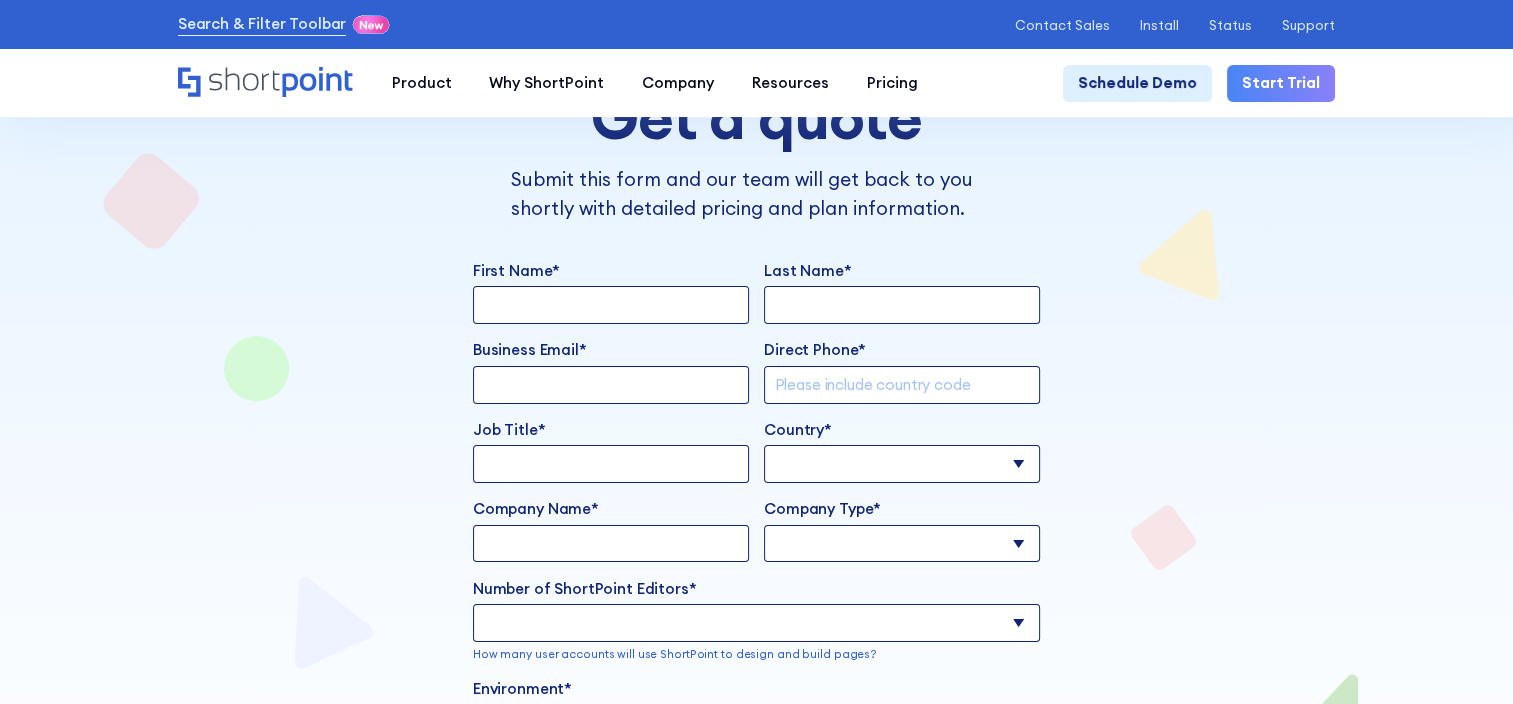 click on "First Name*" at bounding box center [611, 305] 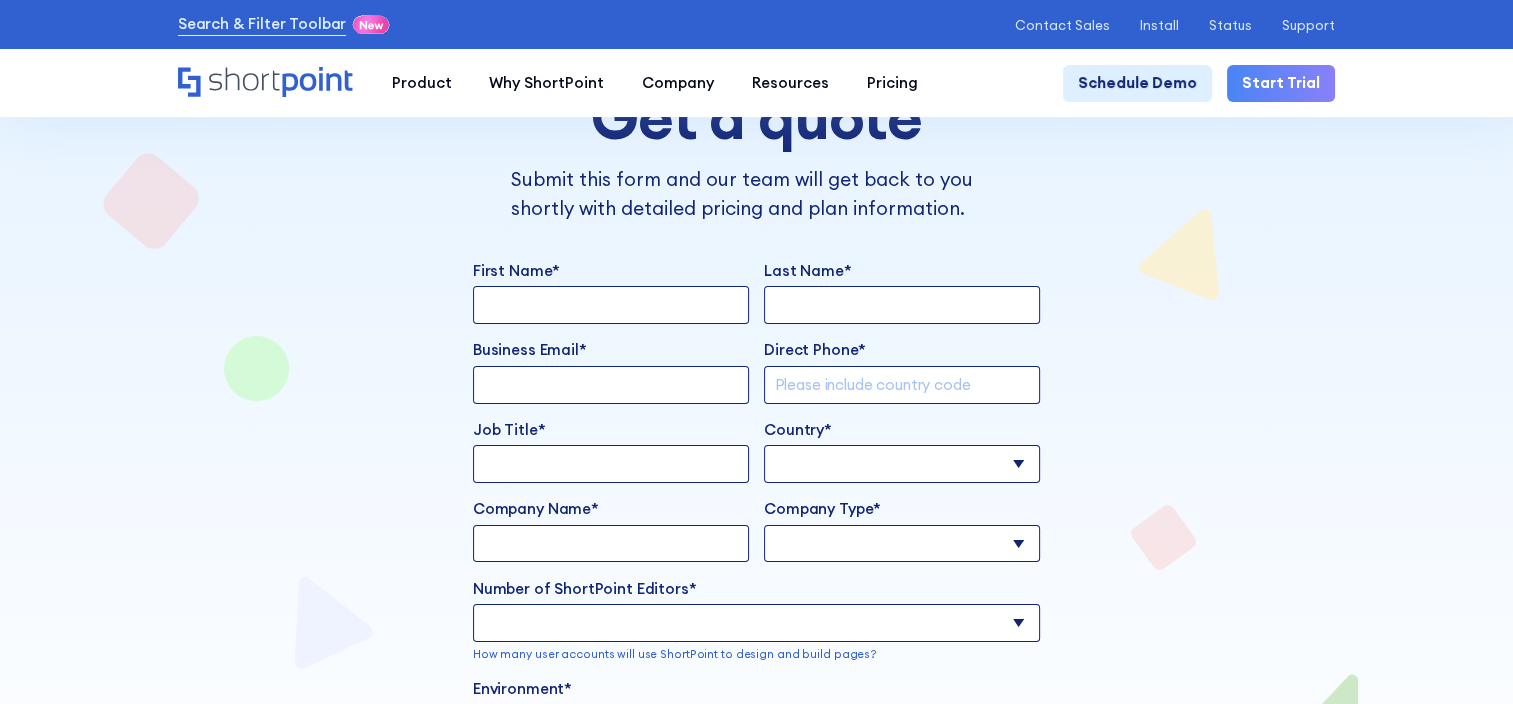 type on "[FIRST]" 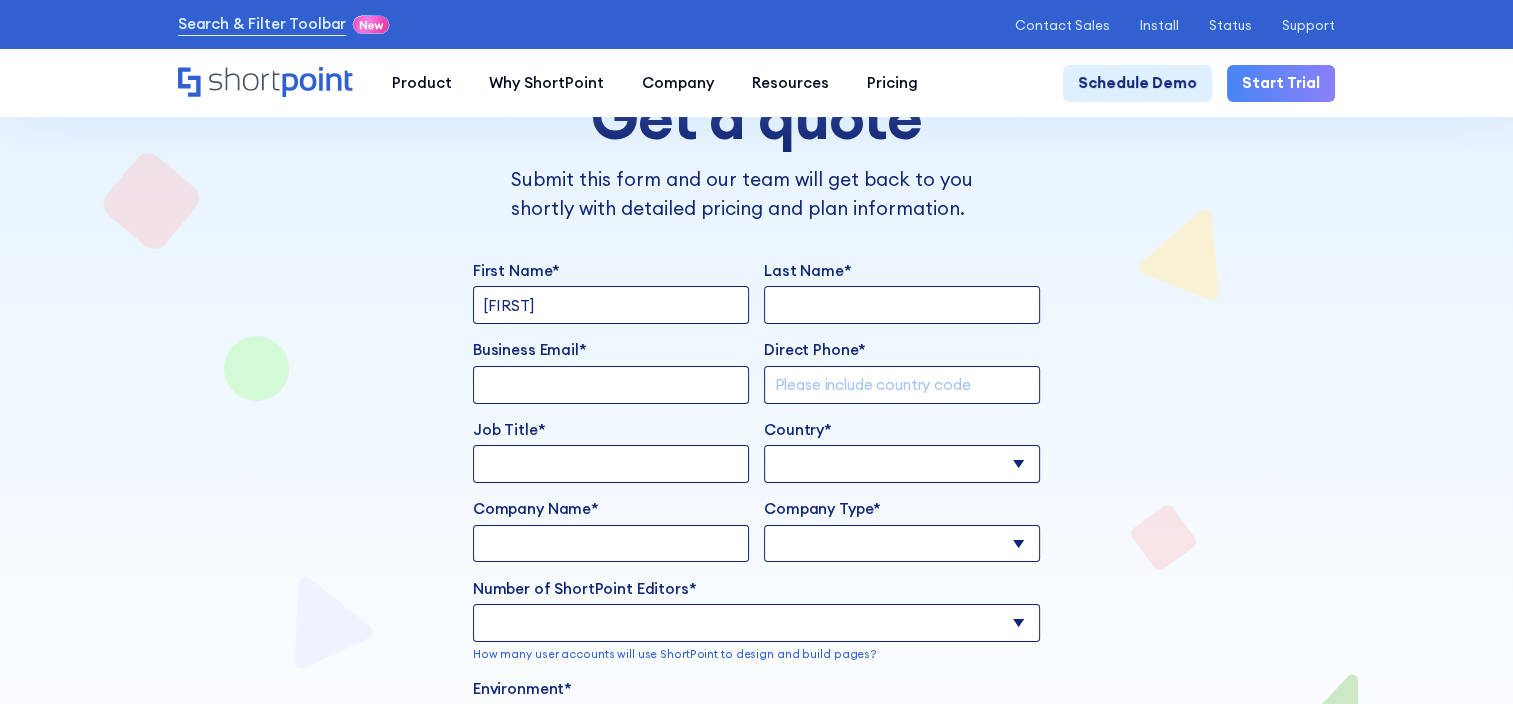type on "[LAST]" 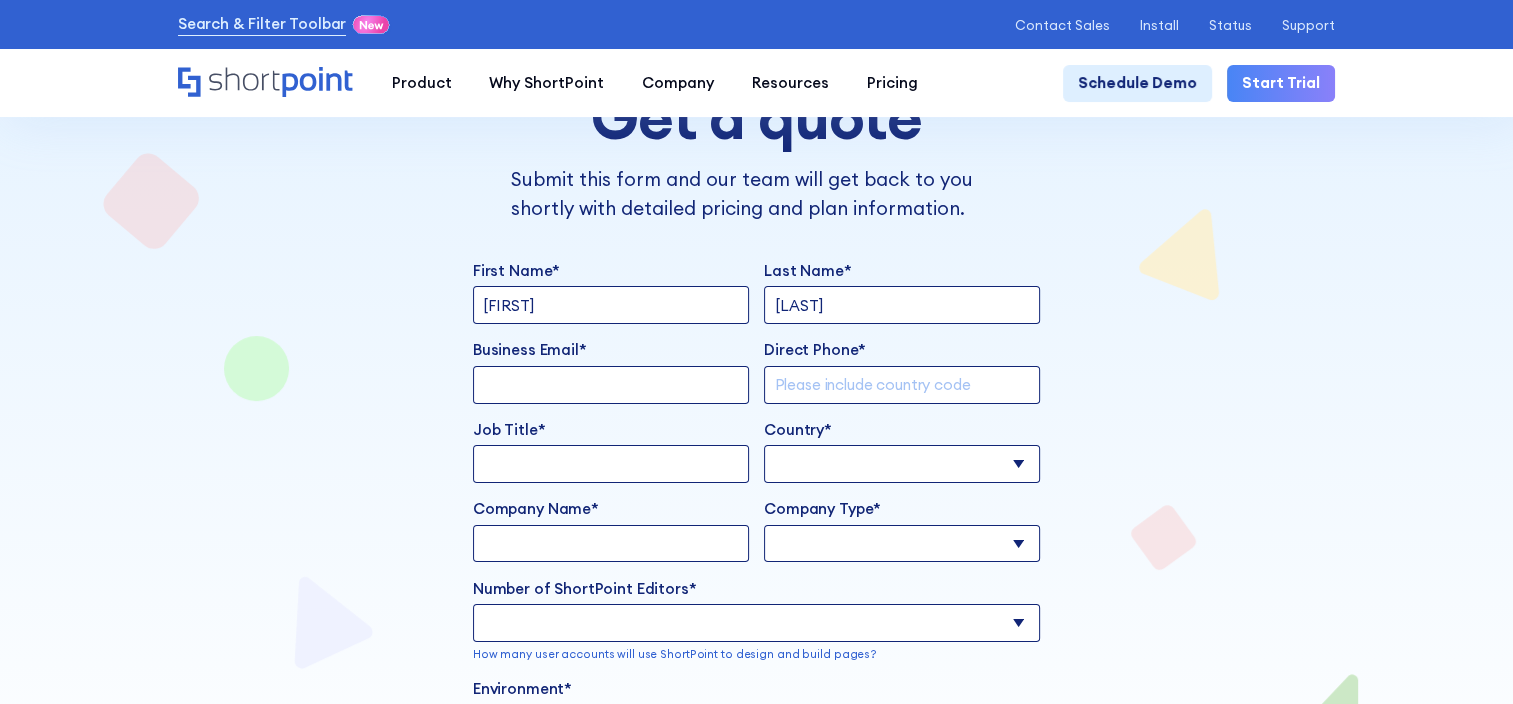 type on "[FIRSTNAME].[LASTNAME]@[EXAMPLE.COM].qa" 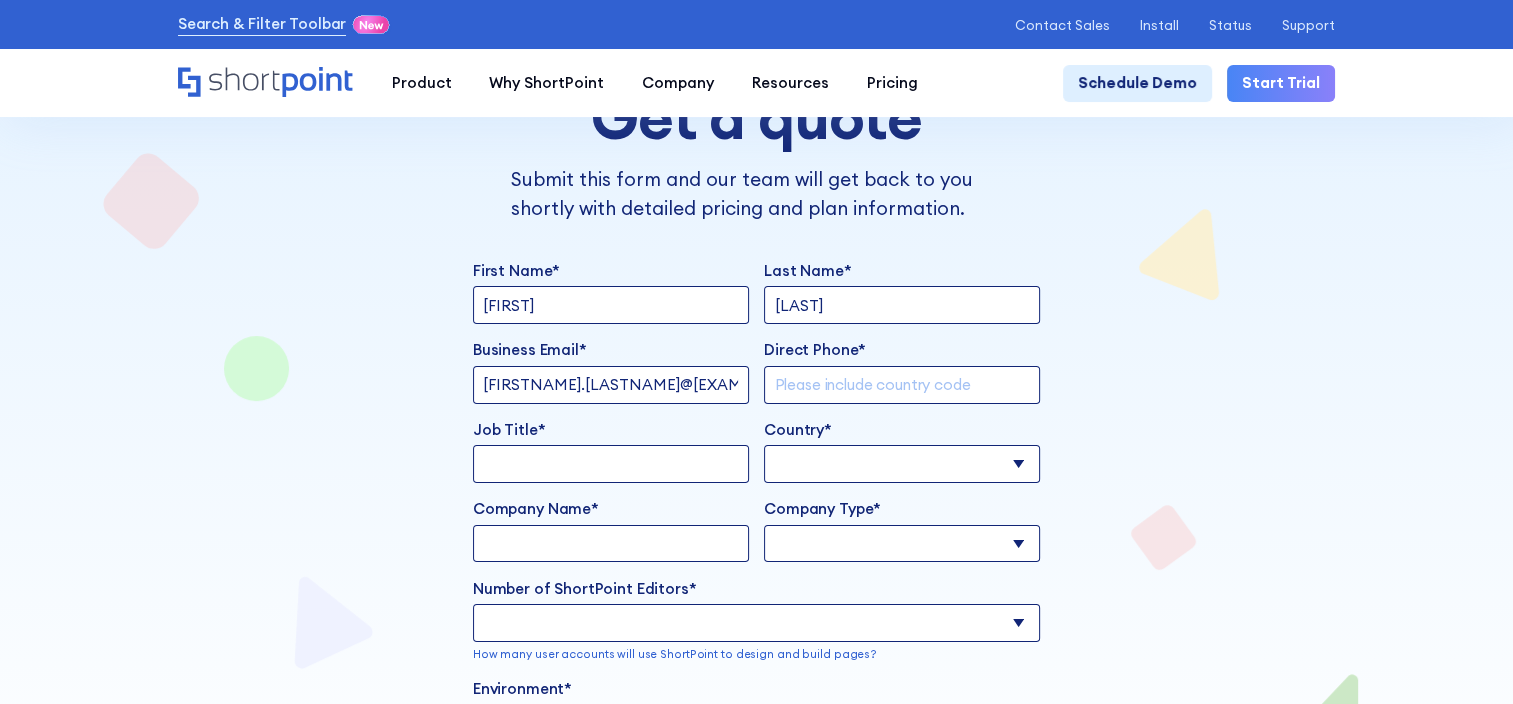 type on "Senior Presales Consultant" 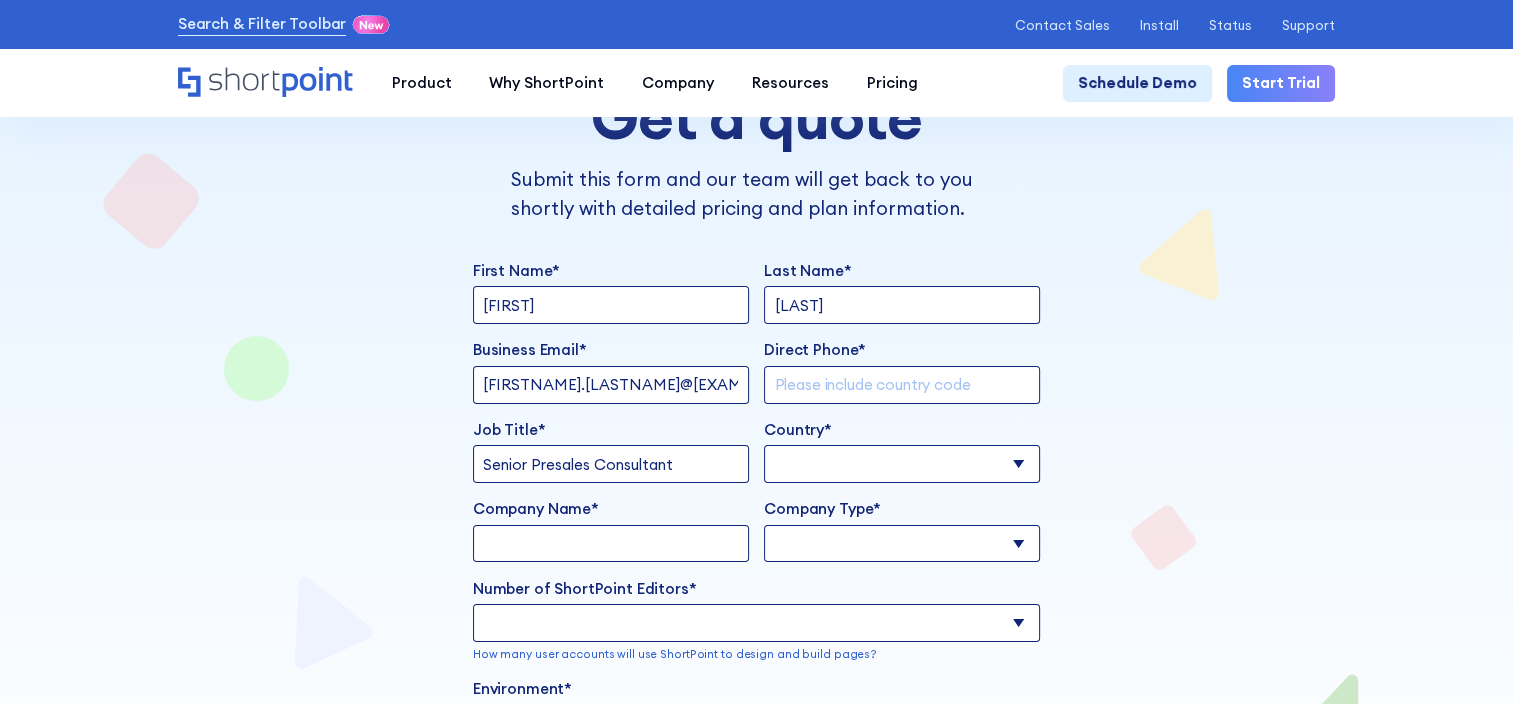 click on "Direct Phone*" at bounding box center [902, 385] 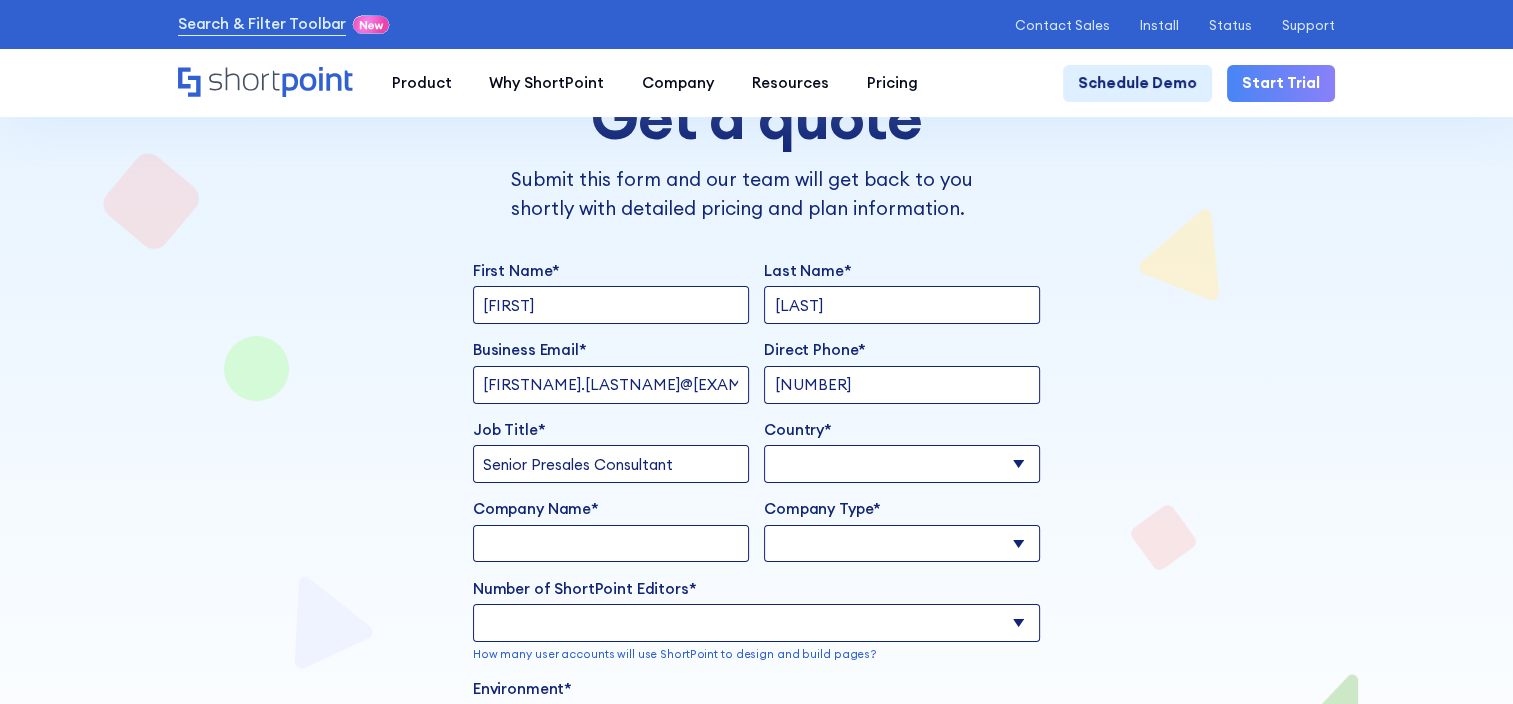 select on "Qatar" 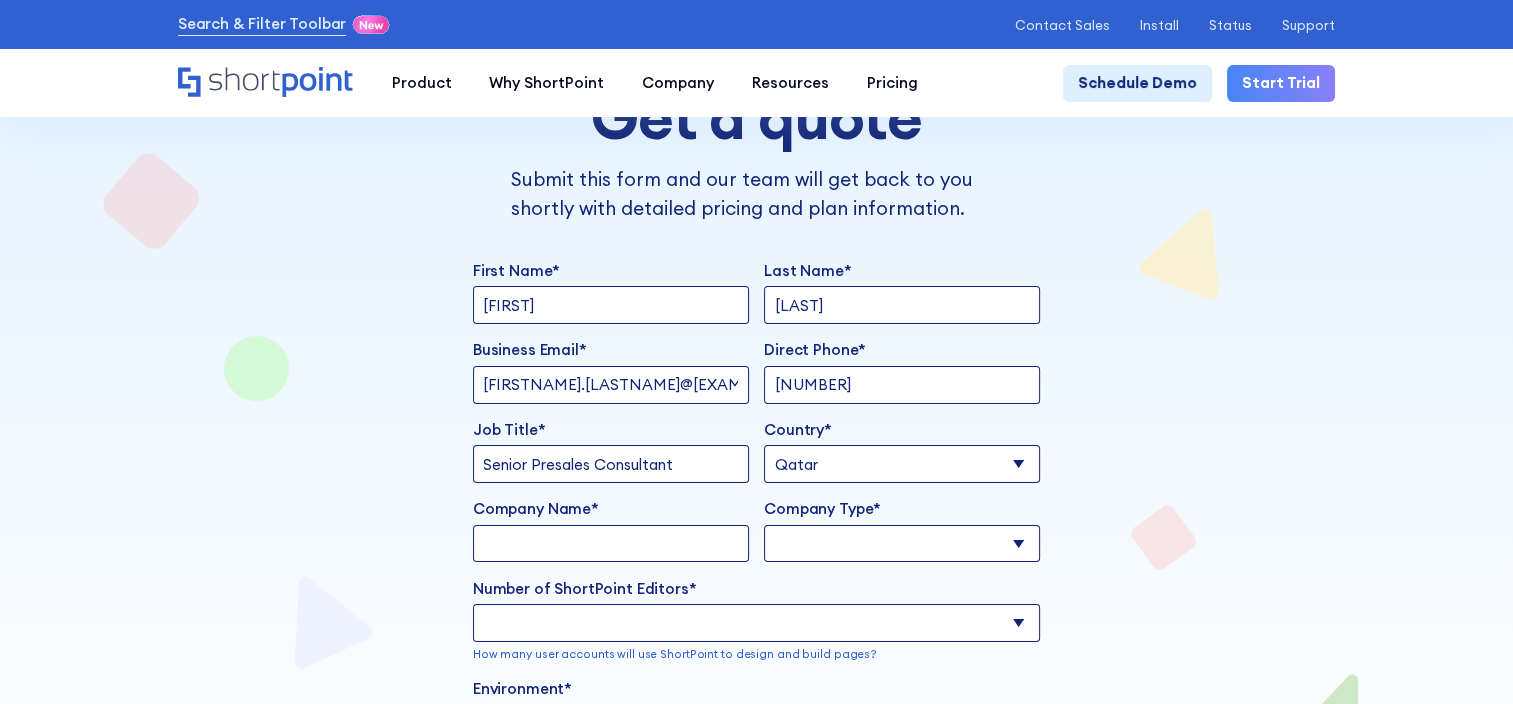 type on "Mannai Trading Company" 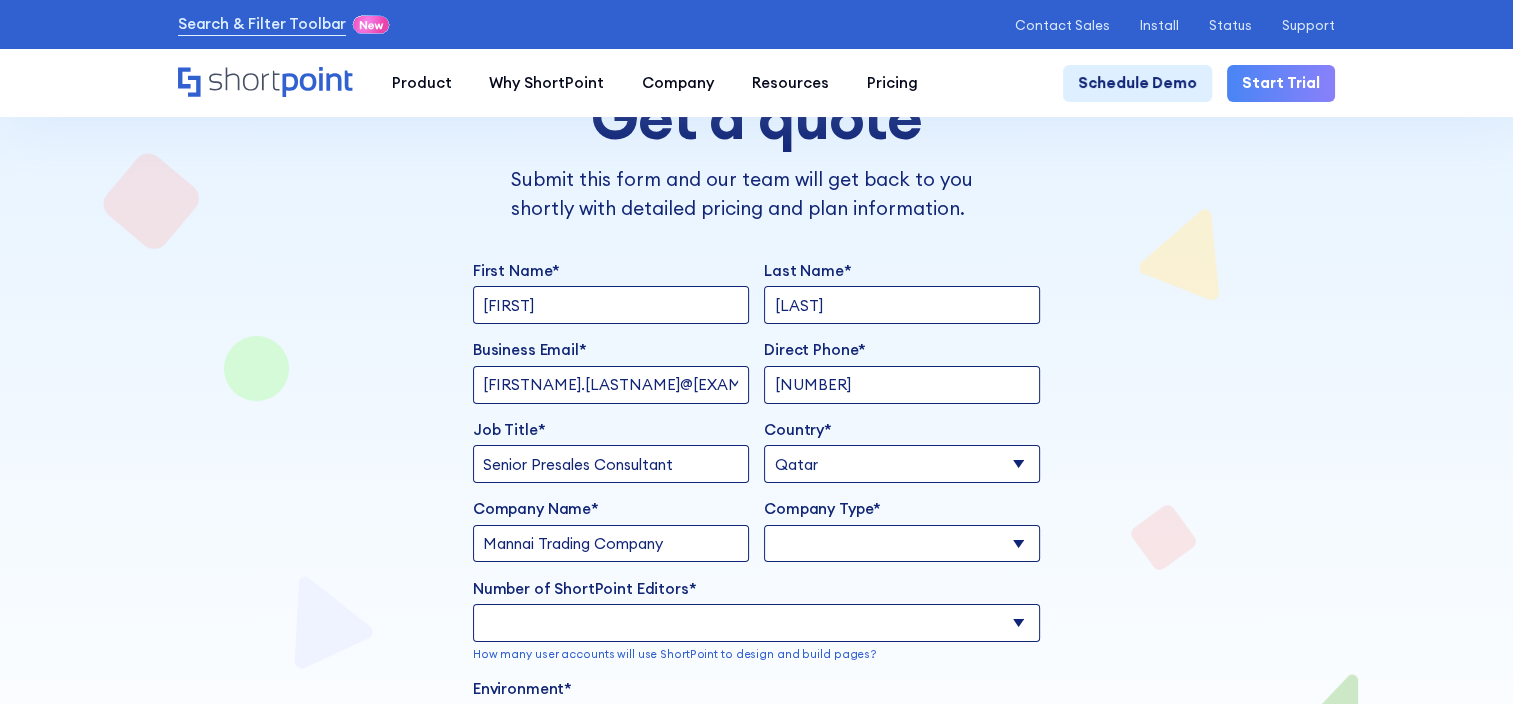 click on "[NUMBER]" at bounding box center (902, 385) 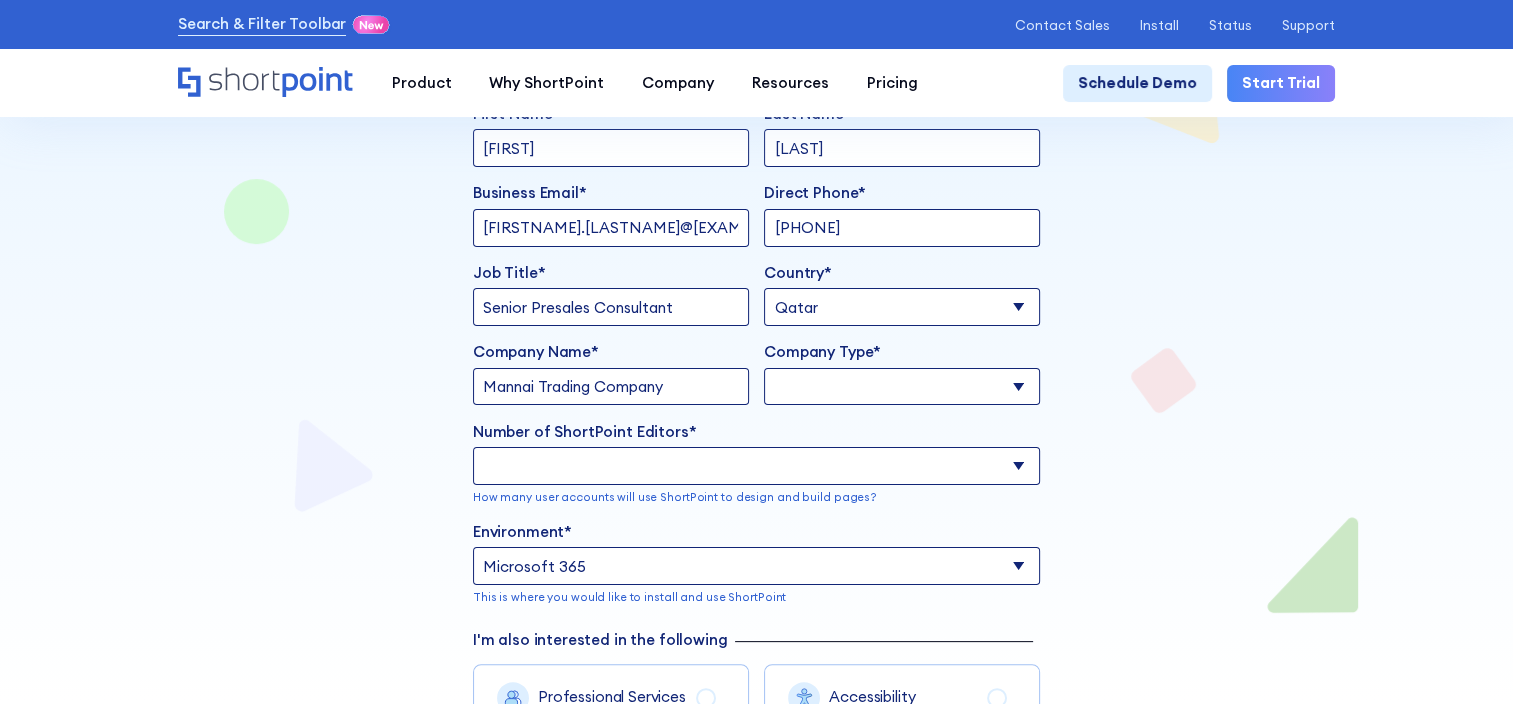 scroll, scrollTop: 500, scrollLeft: 0, axis: vertical 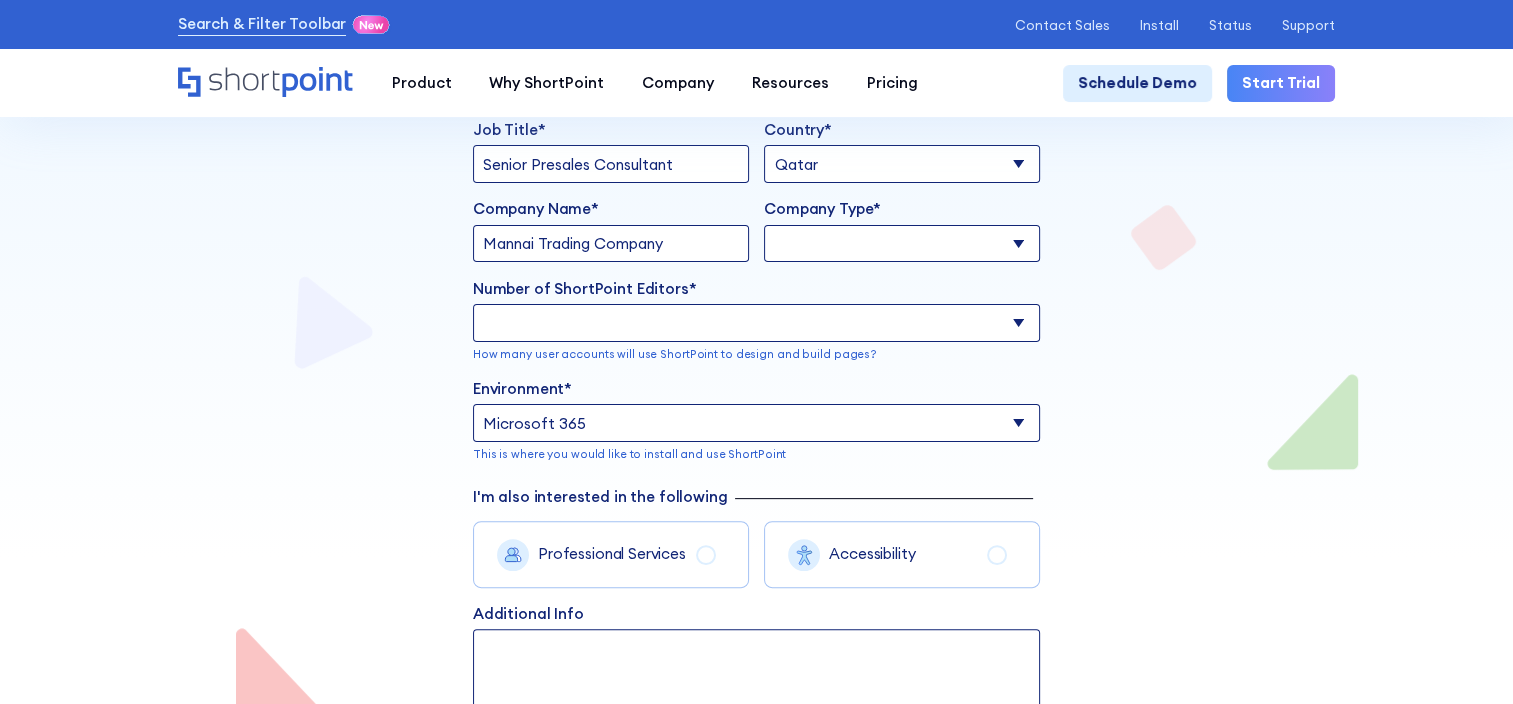 type on "[PHONE]" 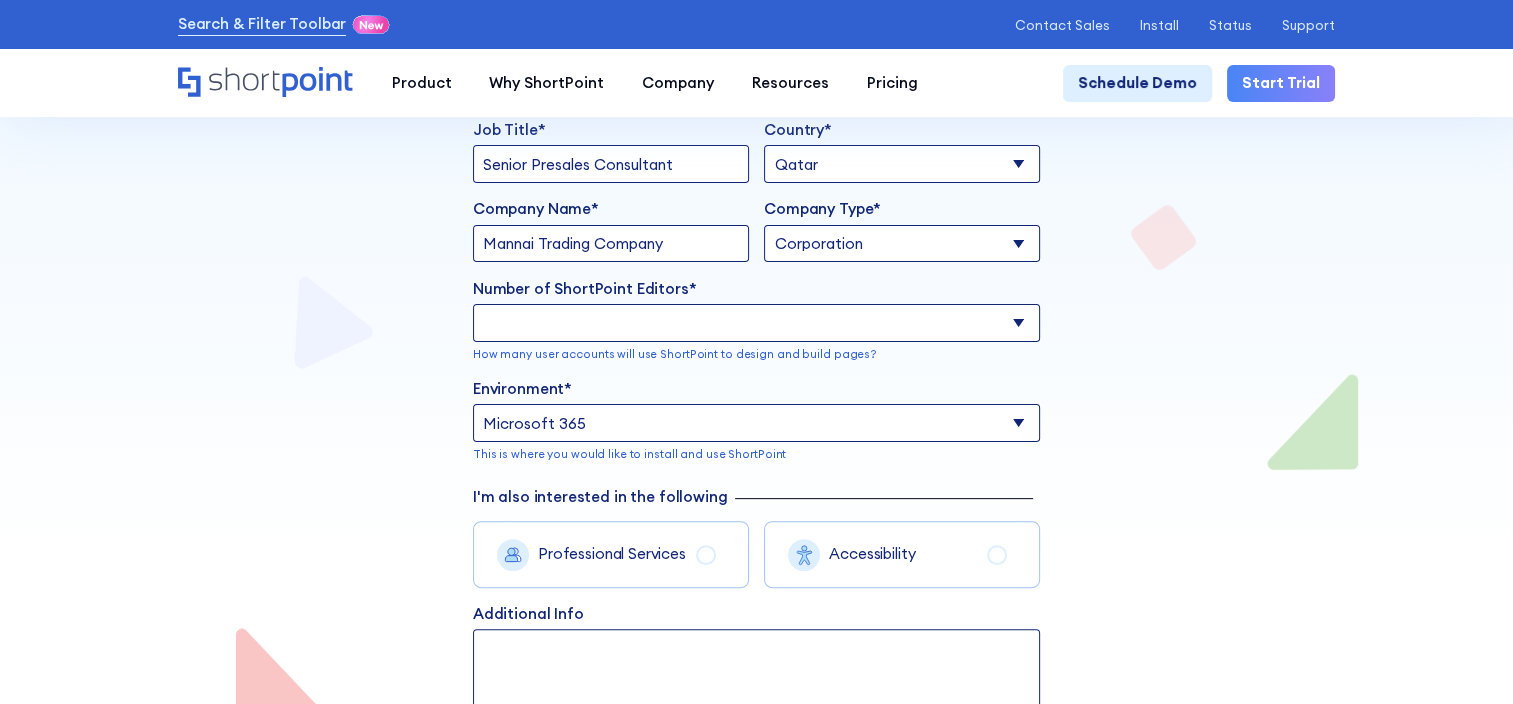 click on "Education
Government
Corporation
Non-Profit
Reseller
Consultant
Other" at bounding box center (902, 244) 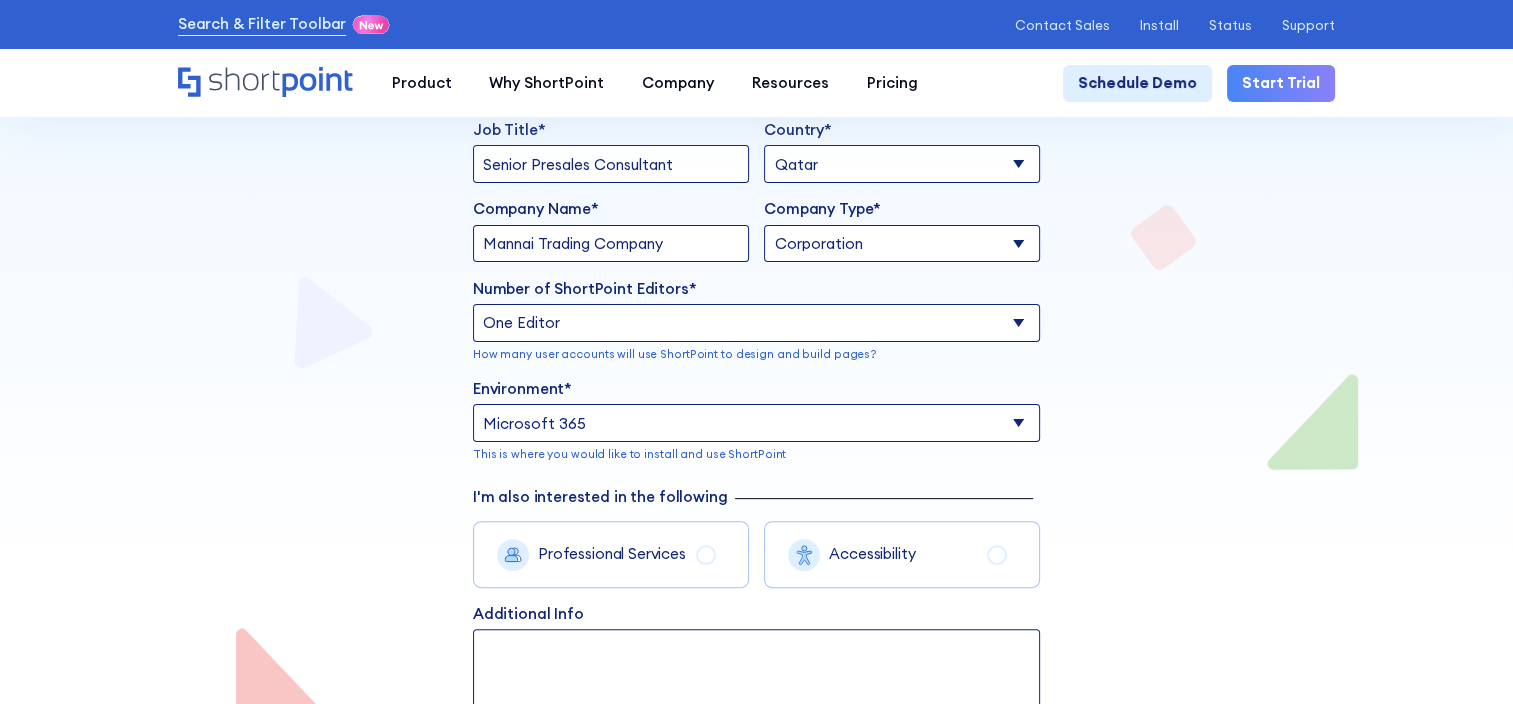 click on "One Editor
Two Editors
Three Editors
More Editors" at bounding box center [756, 323] 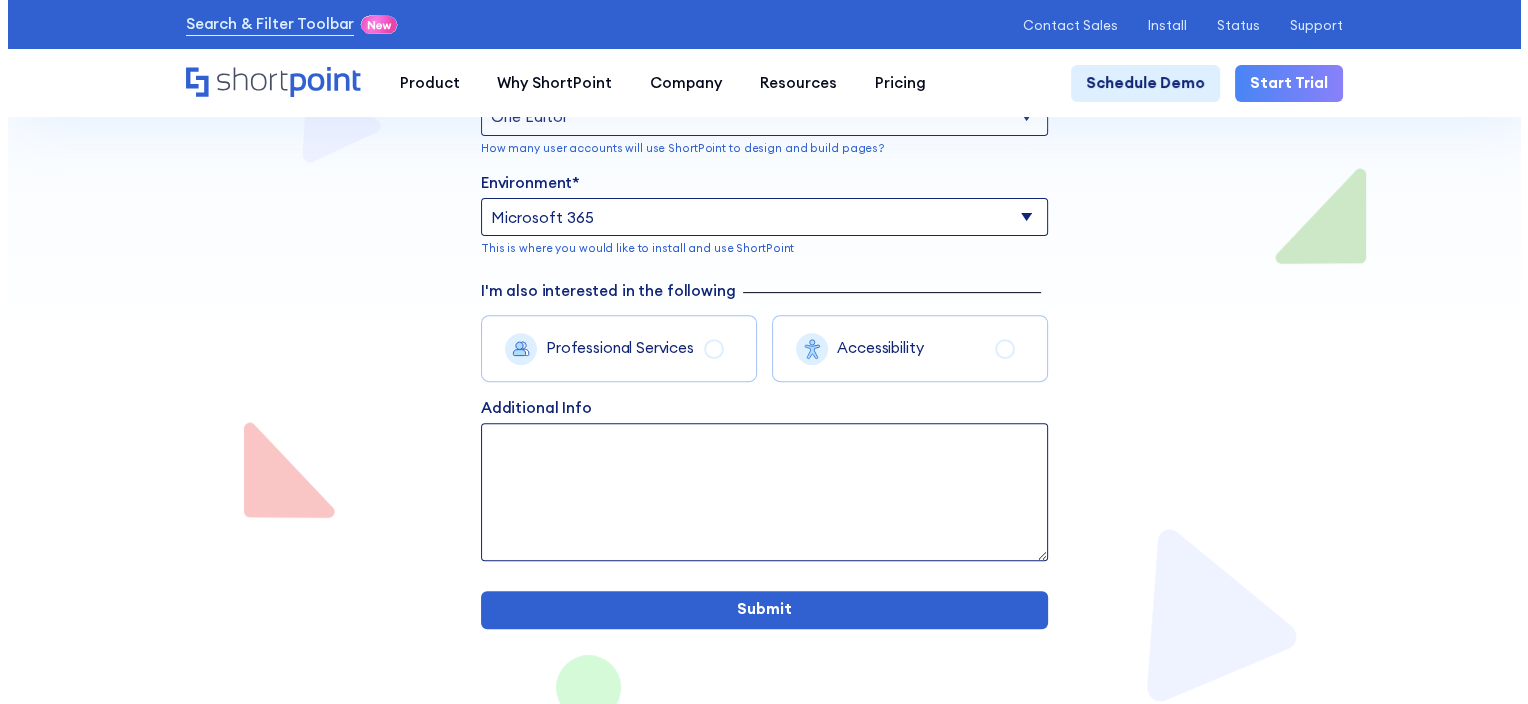 scroll, scrollTop: 720, scrollLeft: 0, axis: vertical 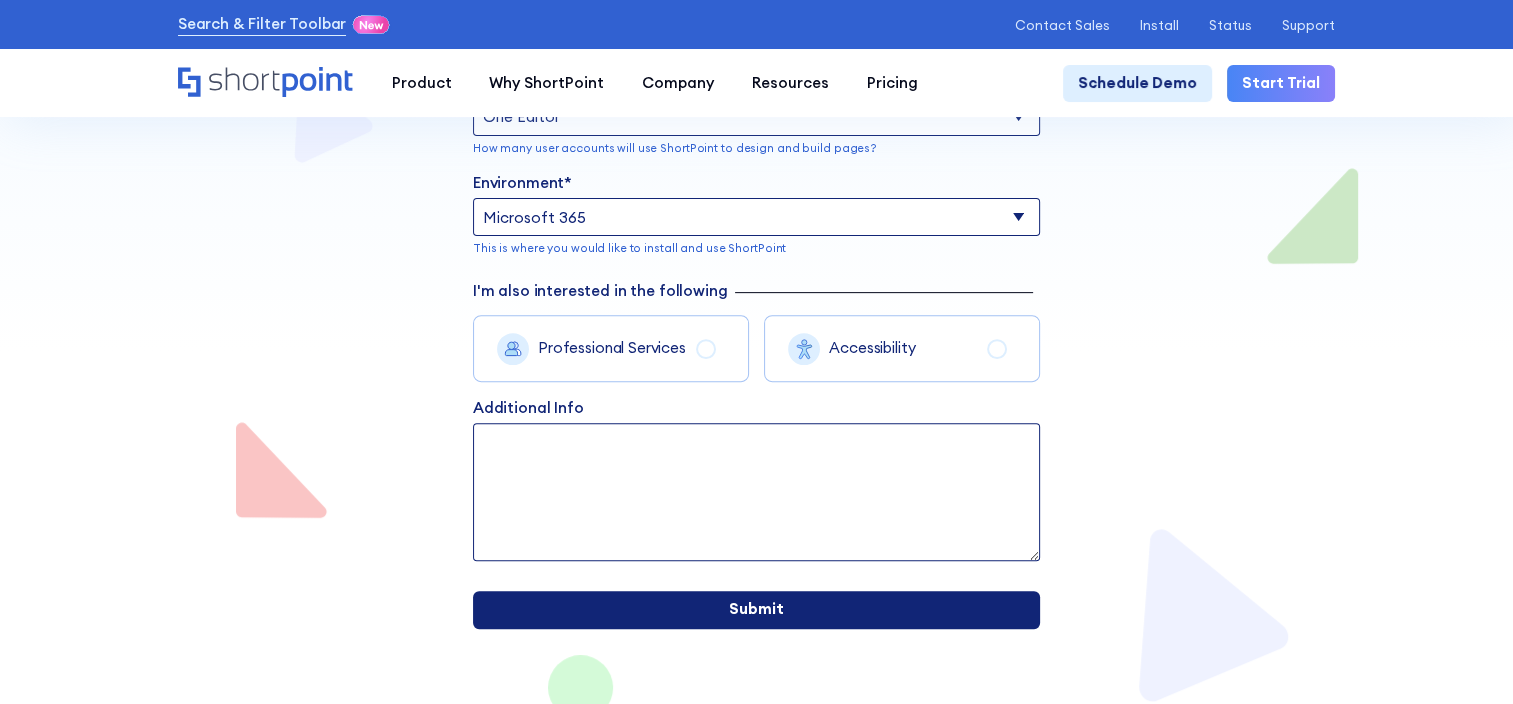 click on "Submit" at bounding box center (756, 610) 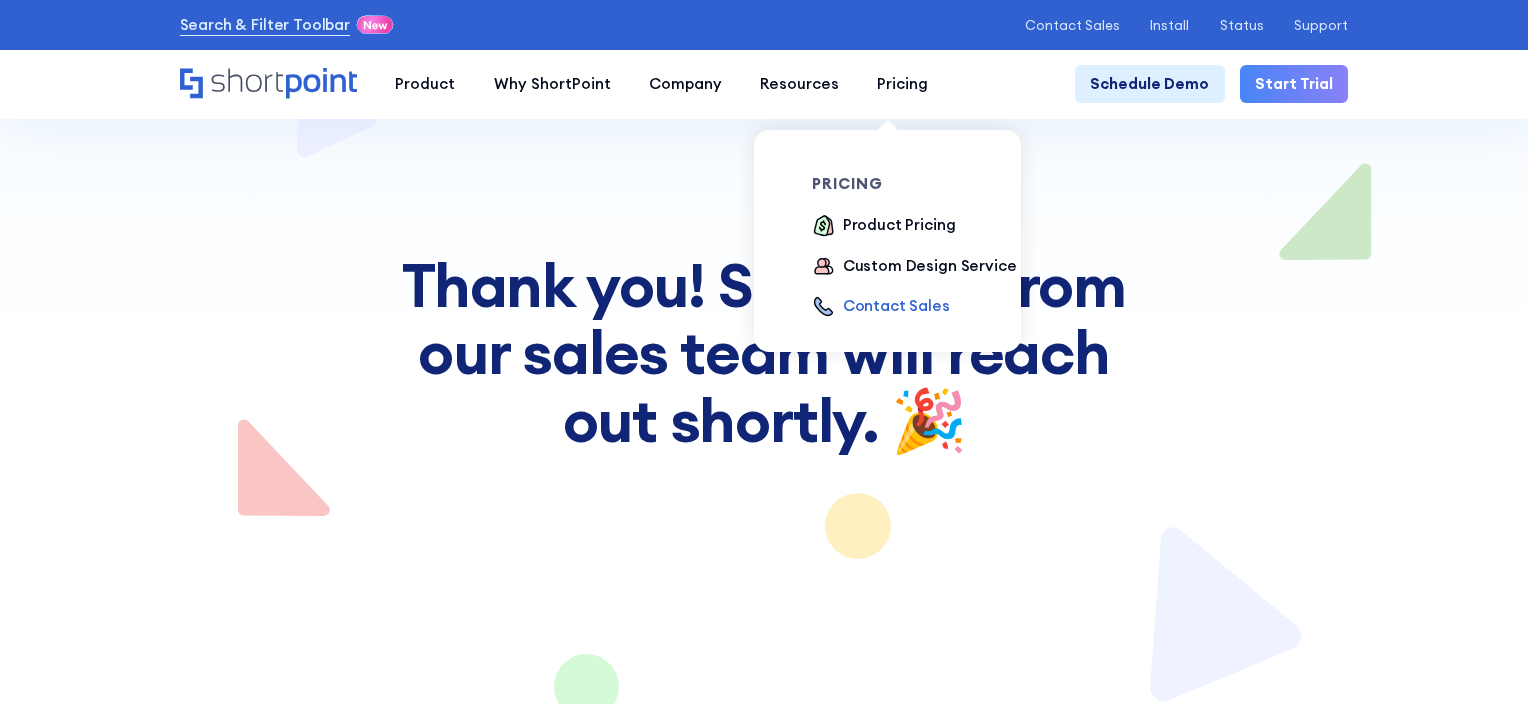 click on "Contact Sales" at bounding box center [896, 306] 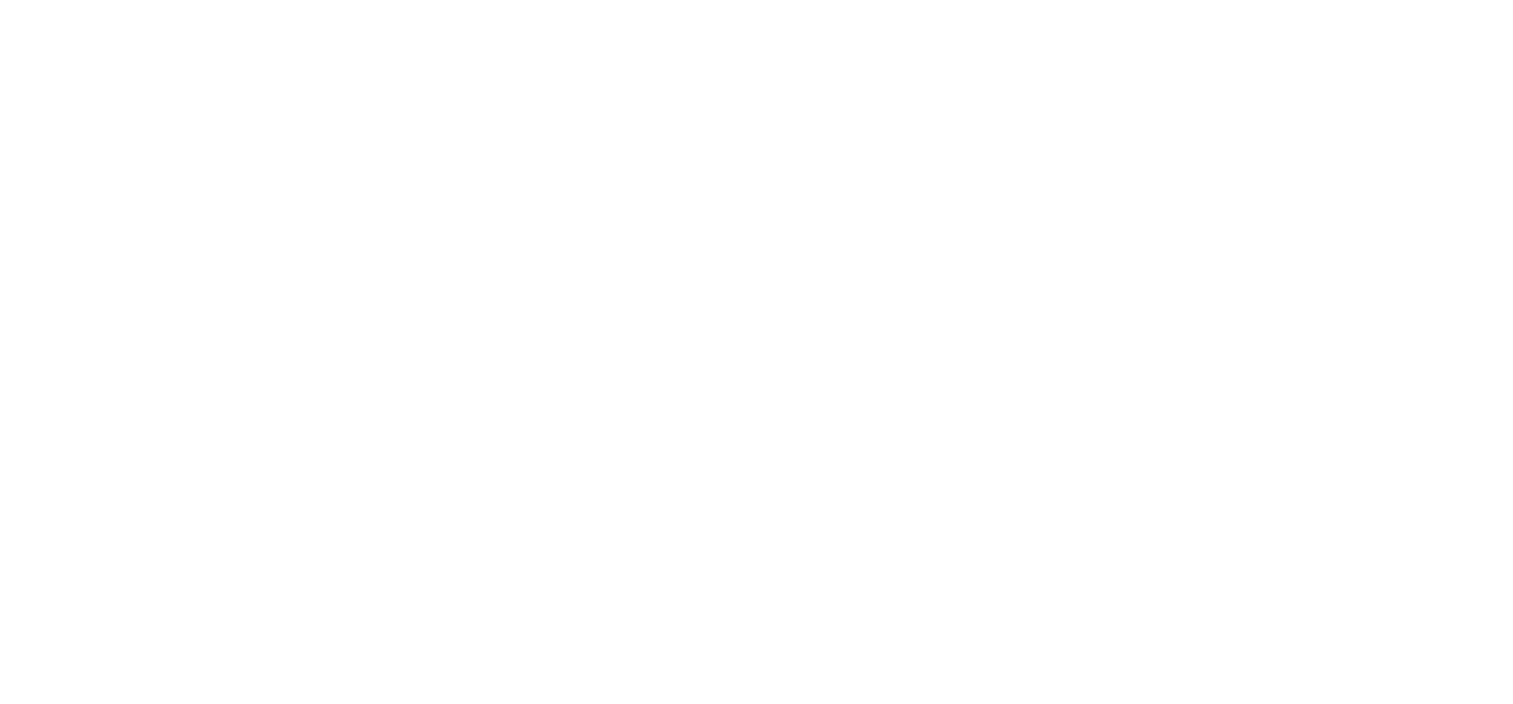 scroll, scrollTop: 0, scrollLeft: 0, axis: both 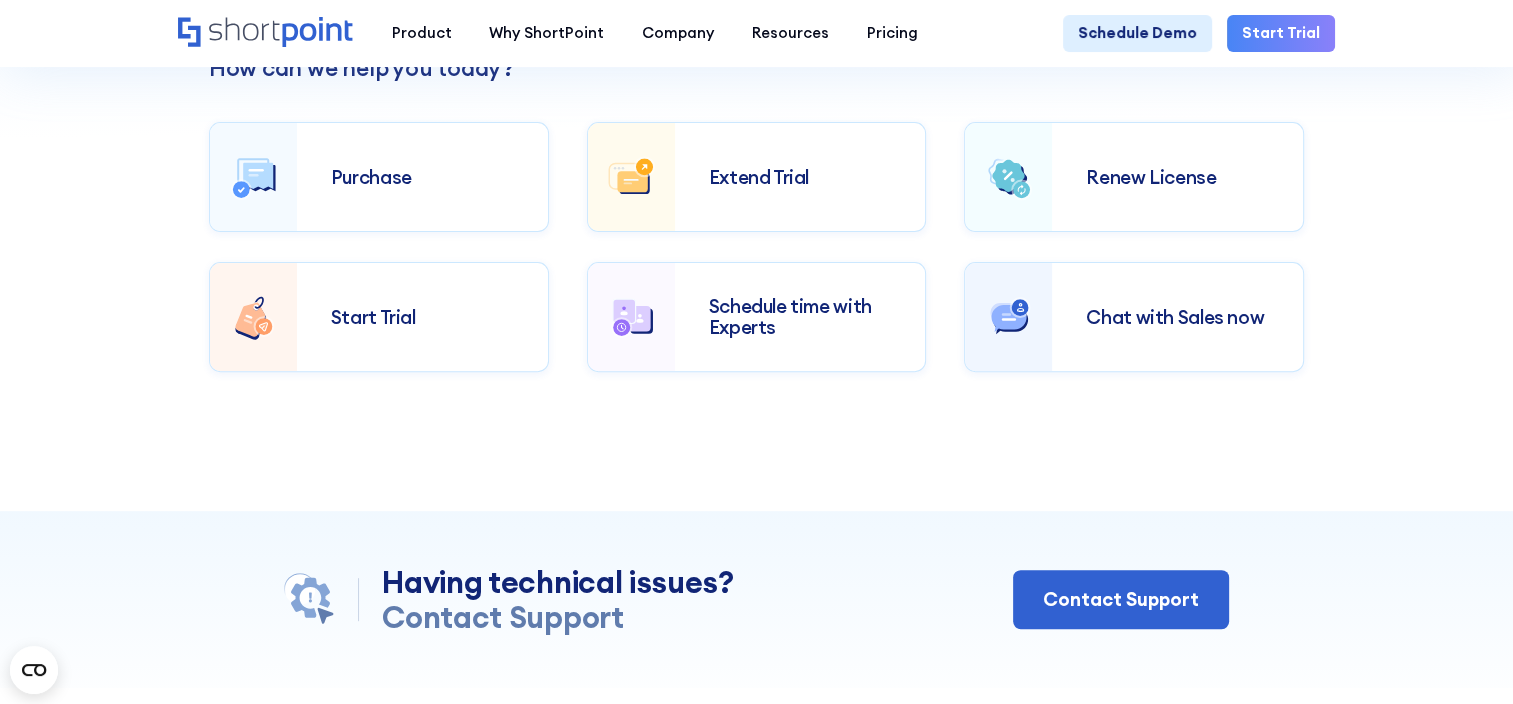 click on "Chat with Sales now" at bounding box center (1177, 317) 